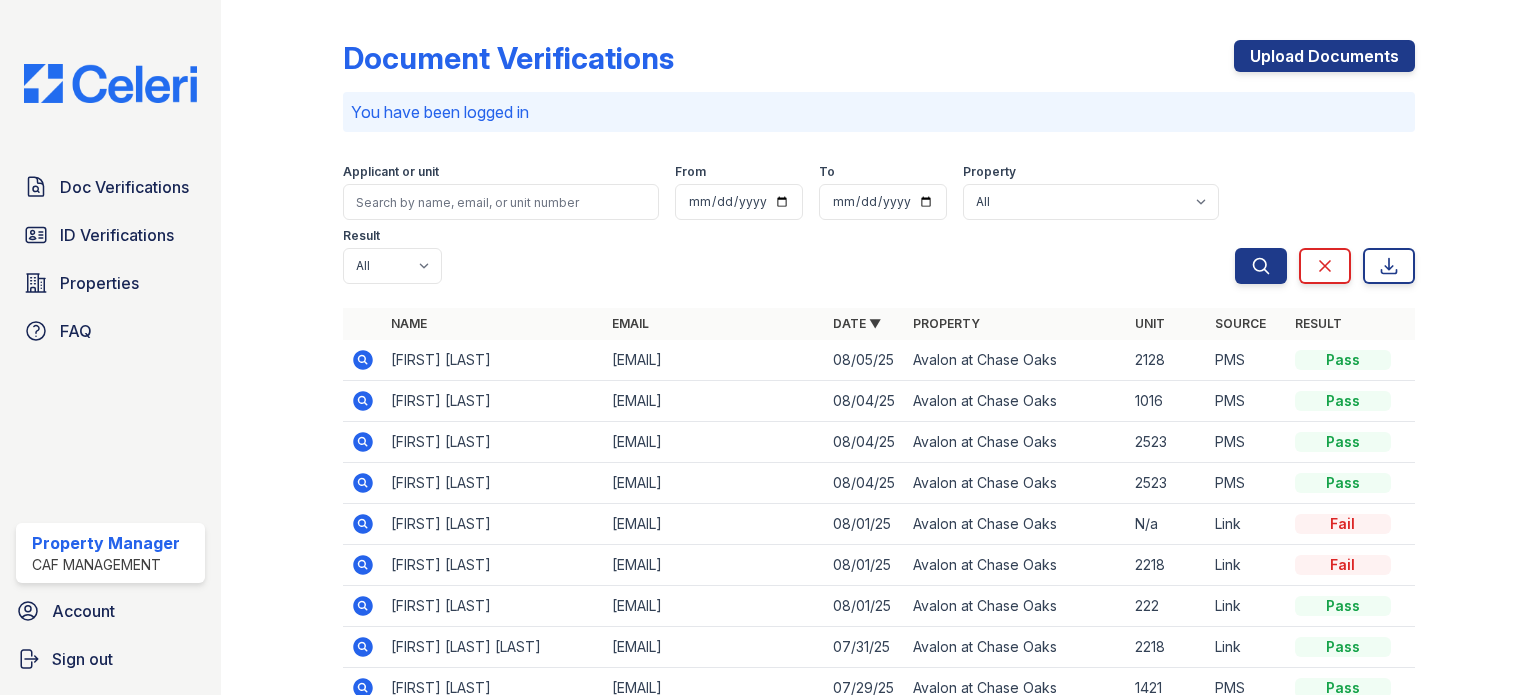 scroll, scrollTop: 0, scrollLeft: 0, axis: both 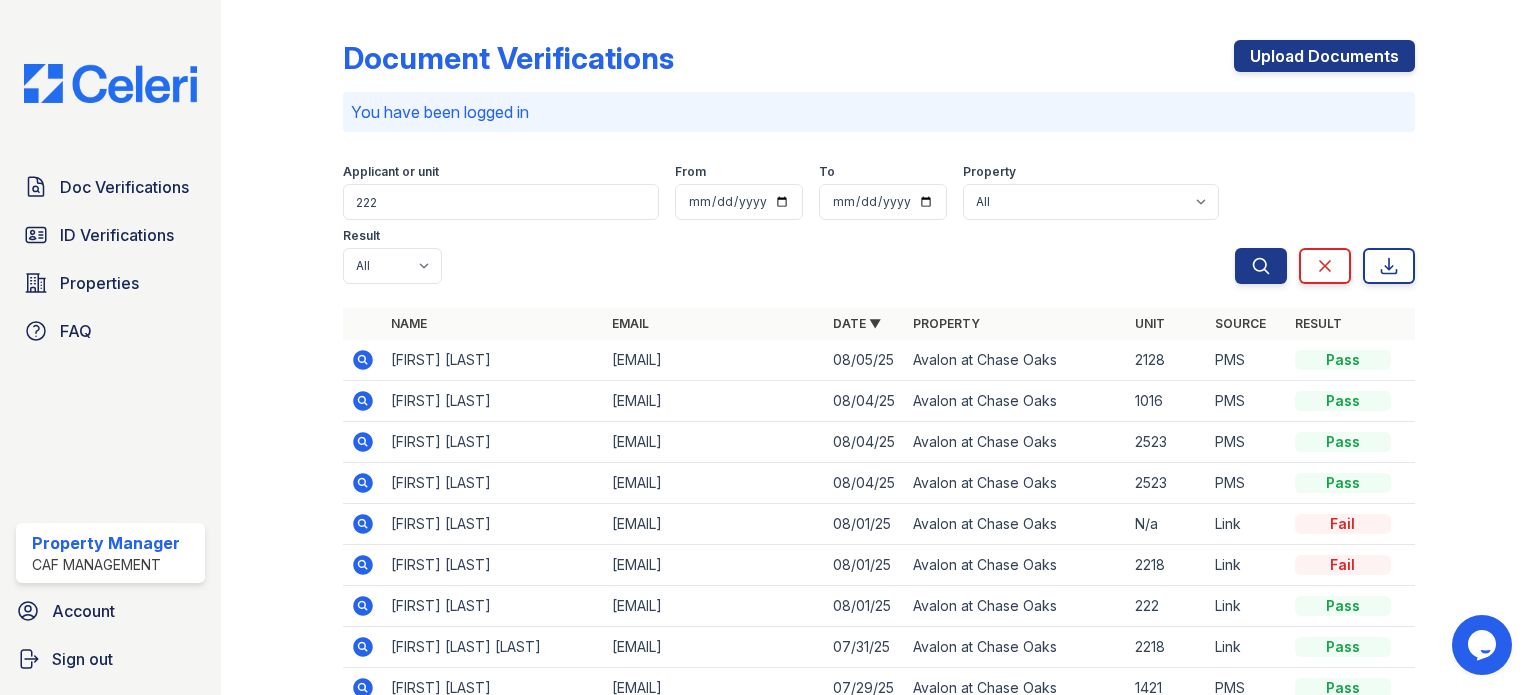 type on "222" 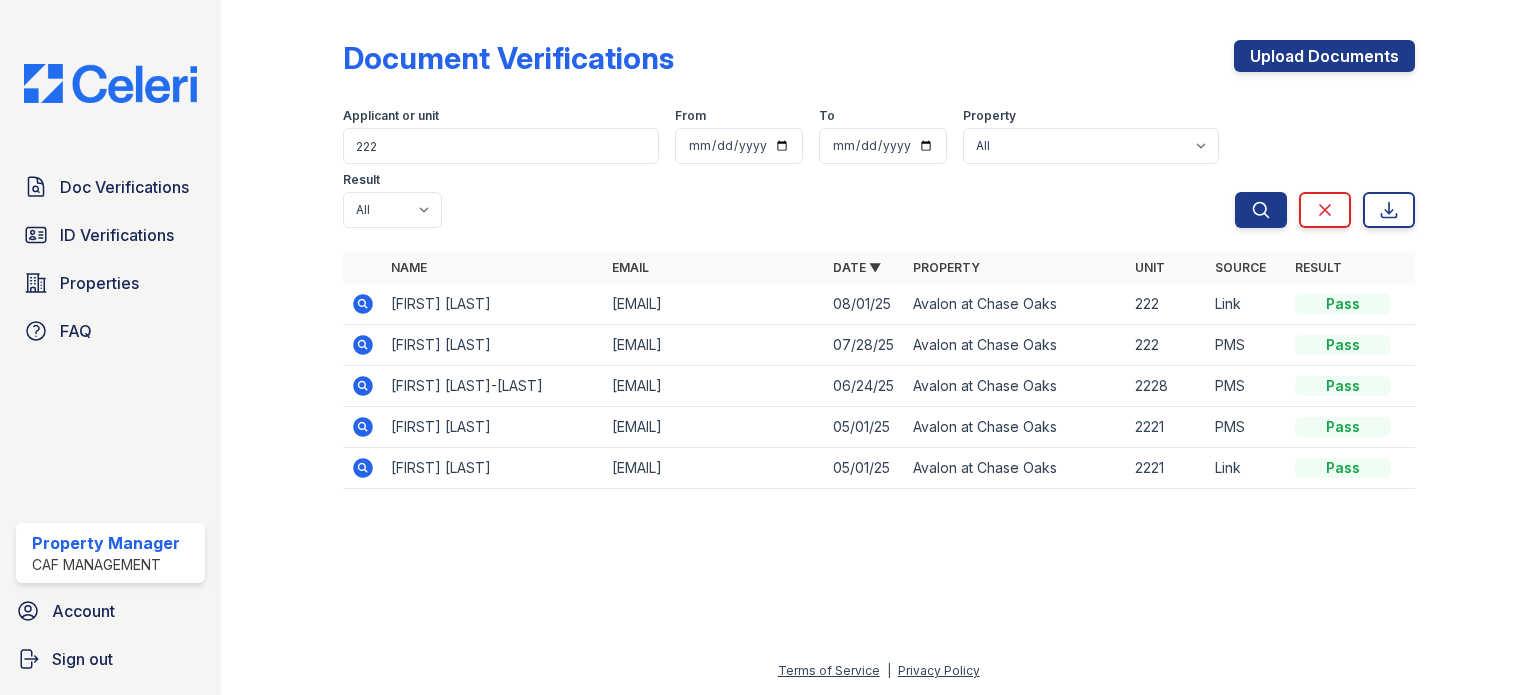 click 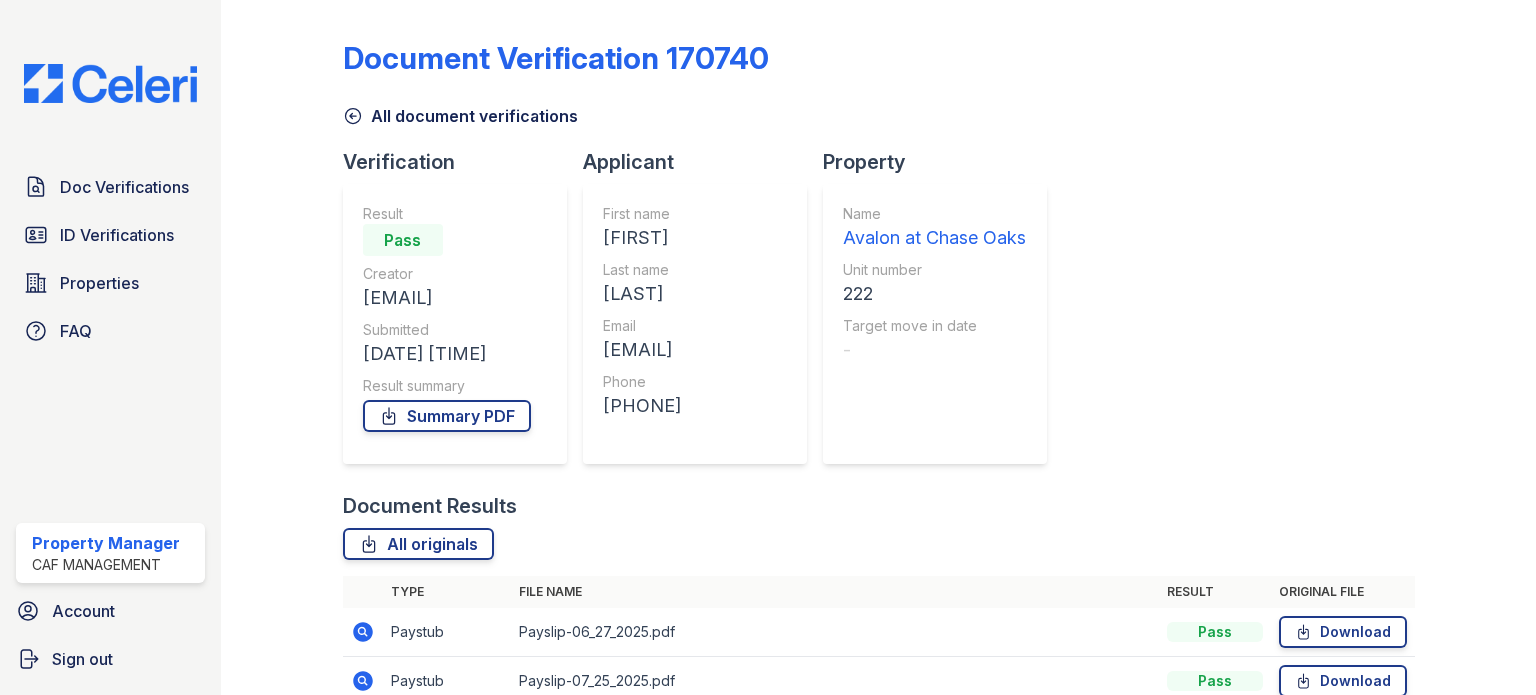 scroll, scrollTop: 0, scrollLeft: 0, axis: both 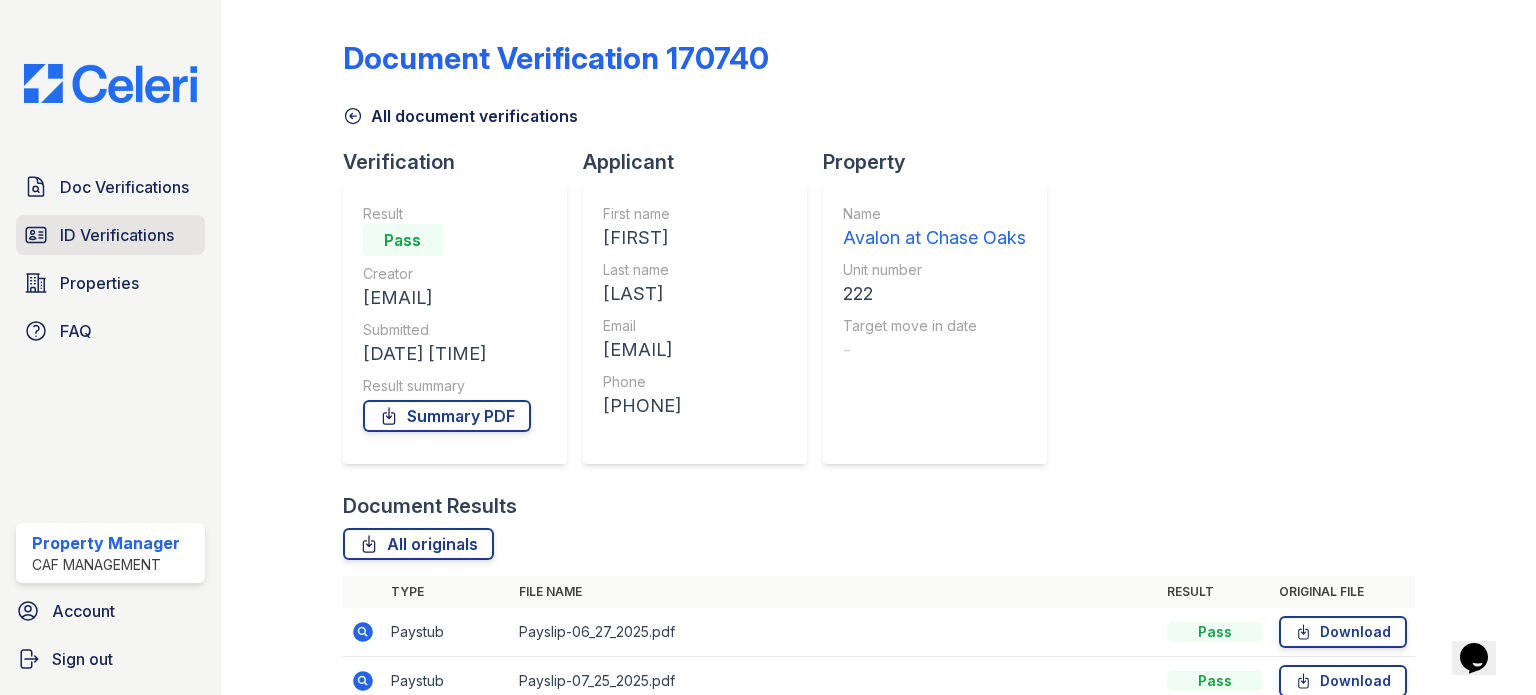 click on "ID Verifications" at bounding box center (117, 235) 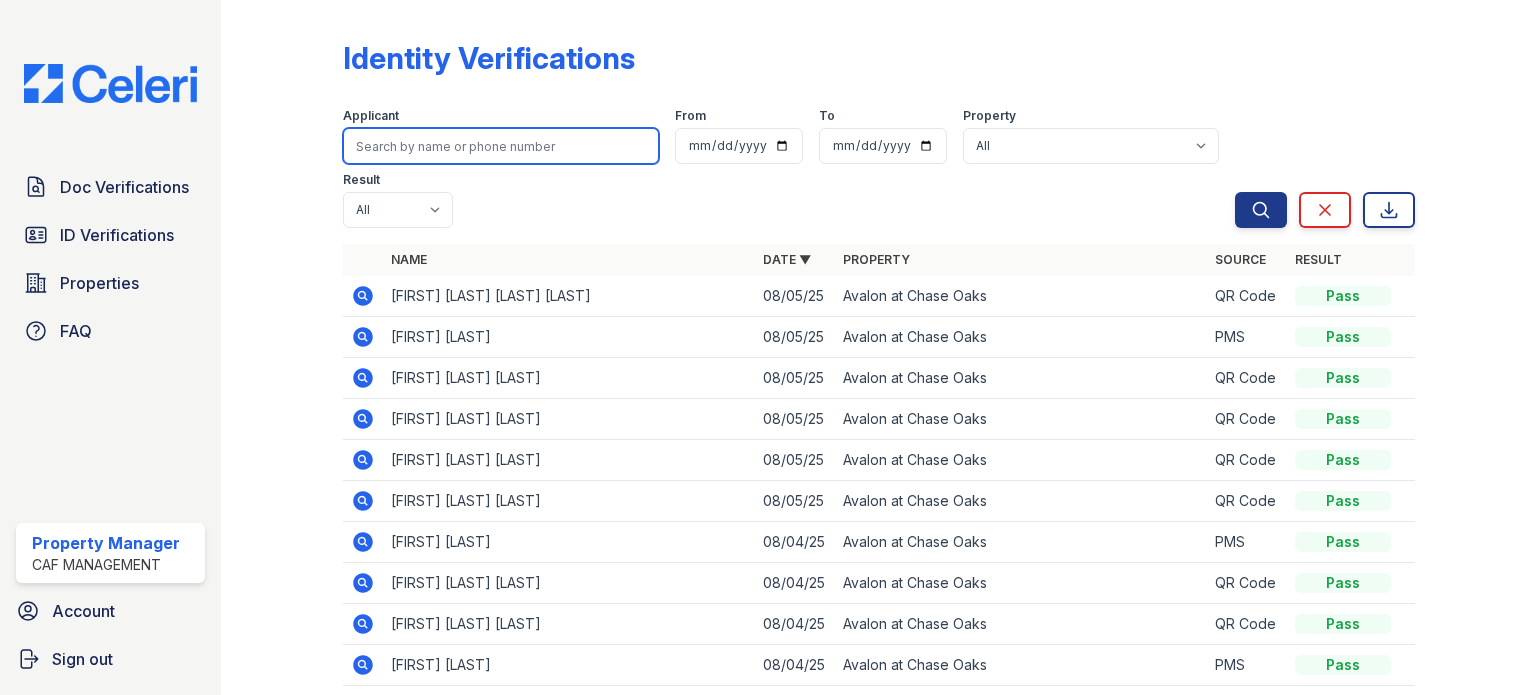 drag, startPoint x: 428, startPoint y: 141, endPoint x: 440, endPoint y: 140, distance: 12.0415945 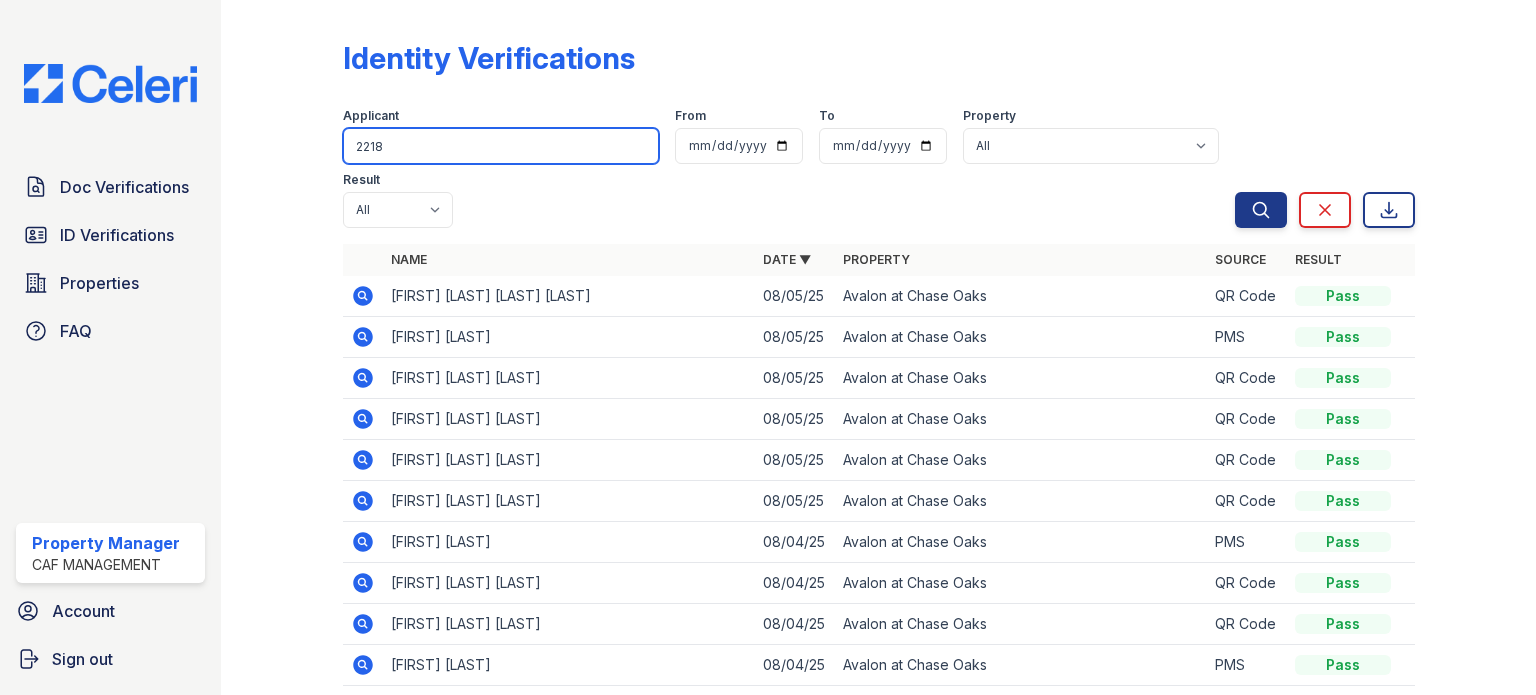type on "2218" 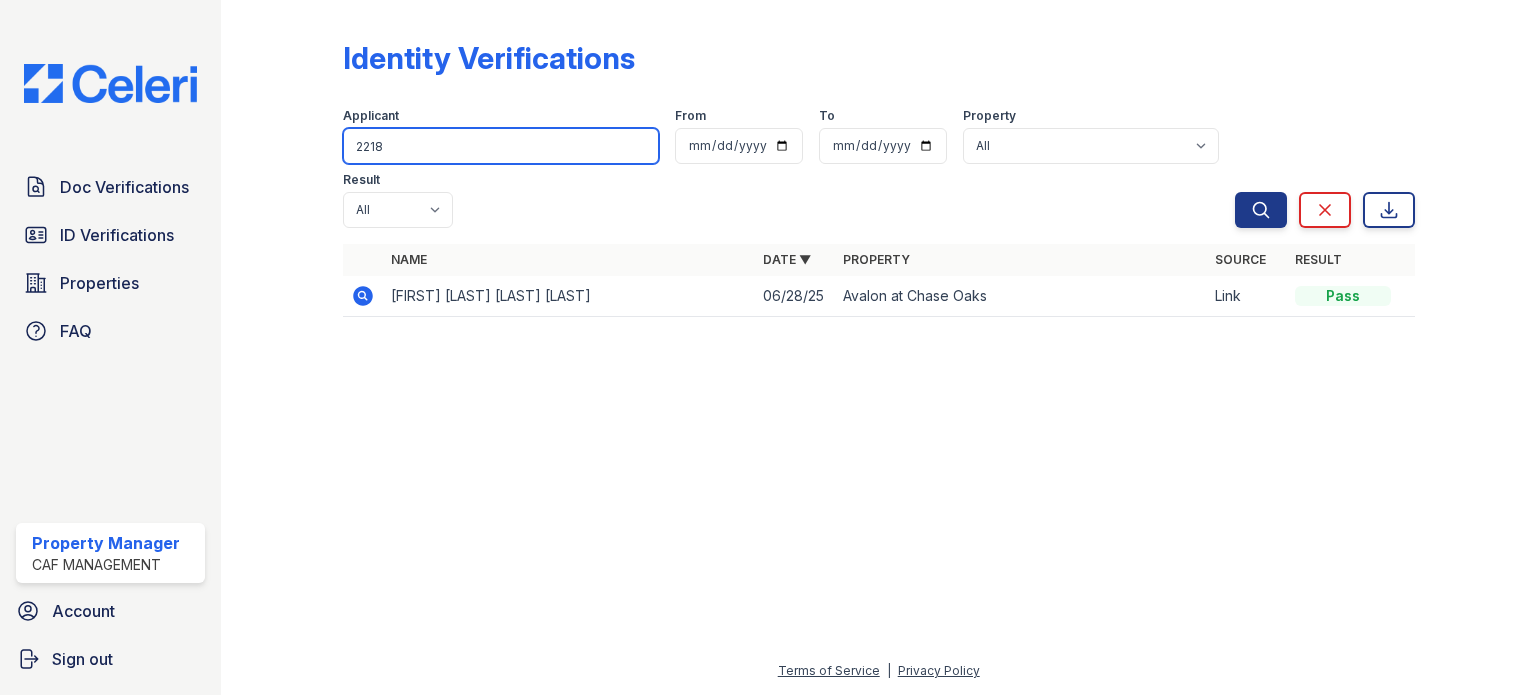 click on "2218" at bounding box center (501, 146) 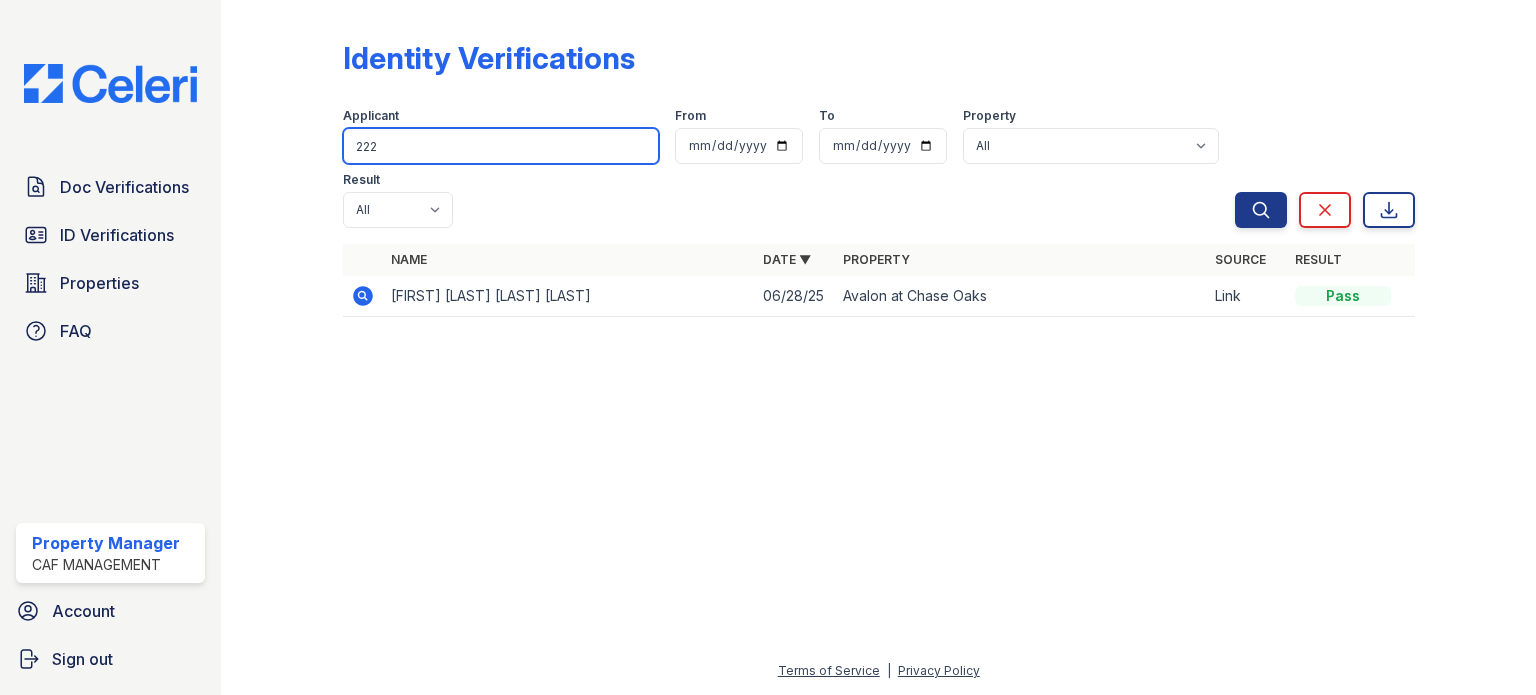 type on "222" 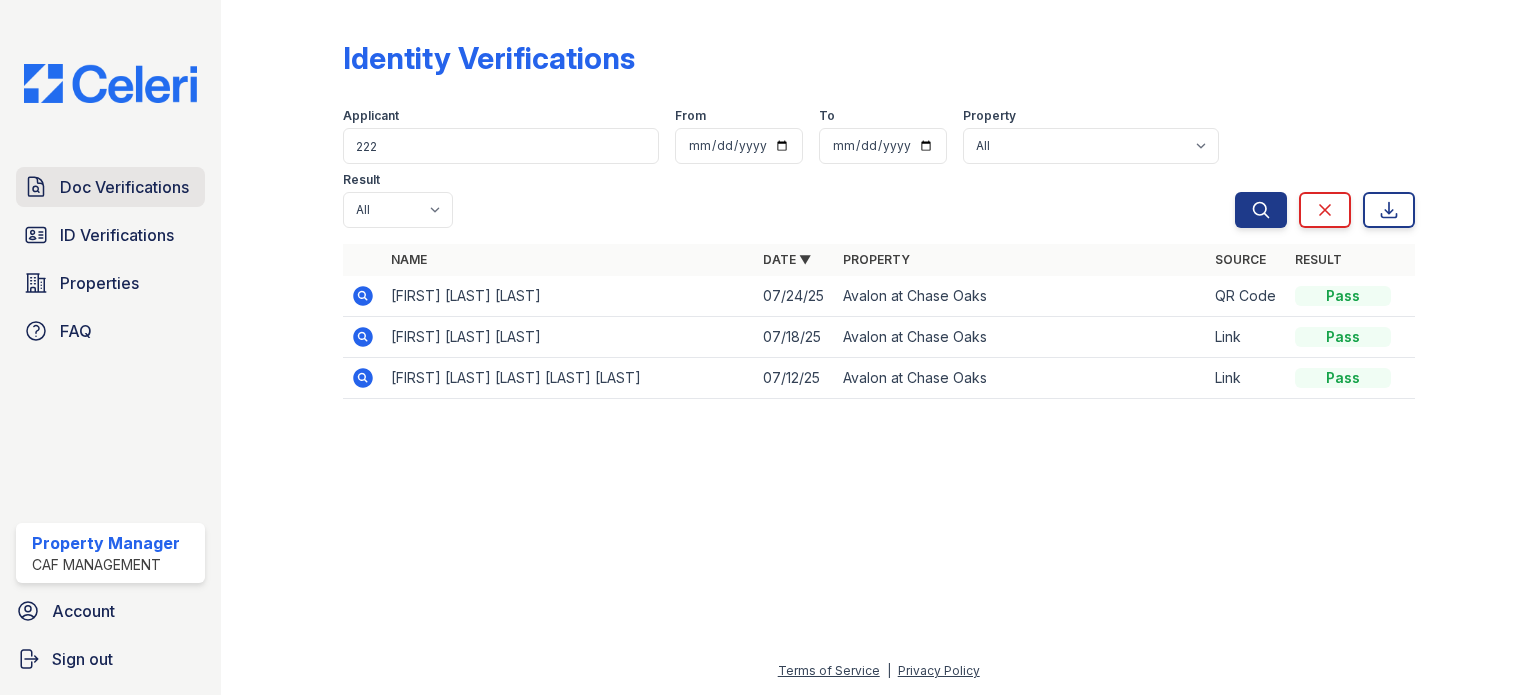 click on "Doc Verifications" at bounding box center [124, 187] 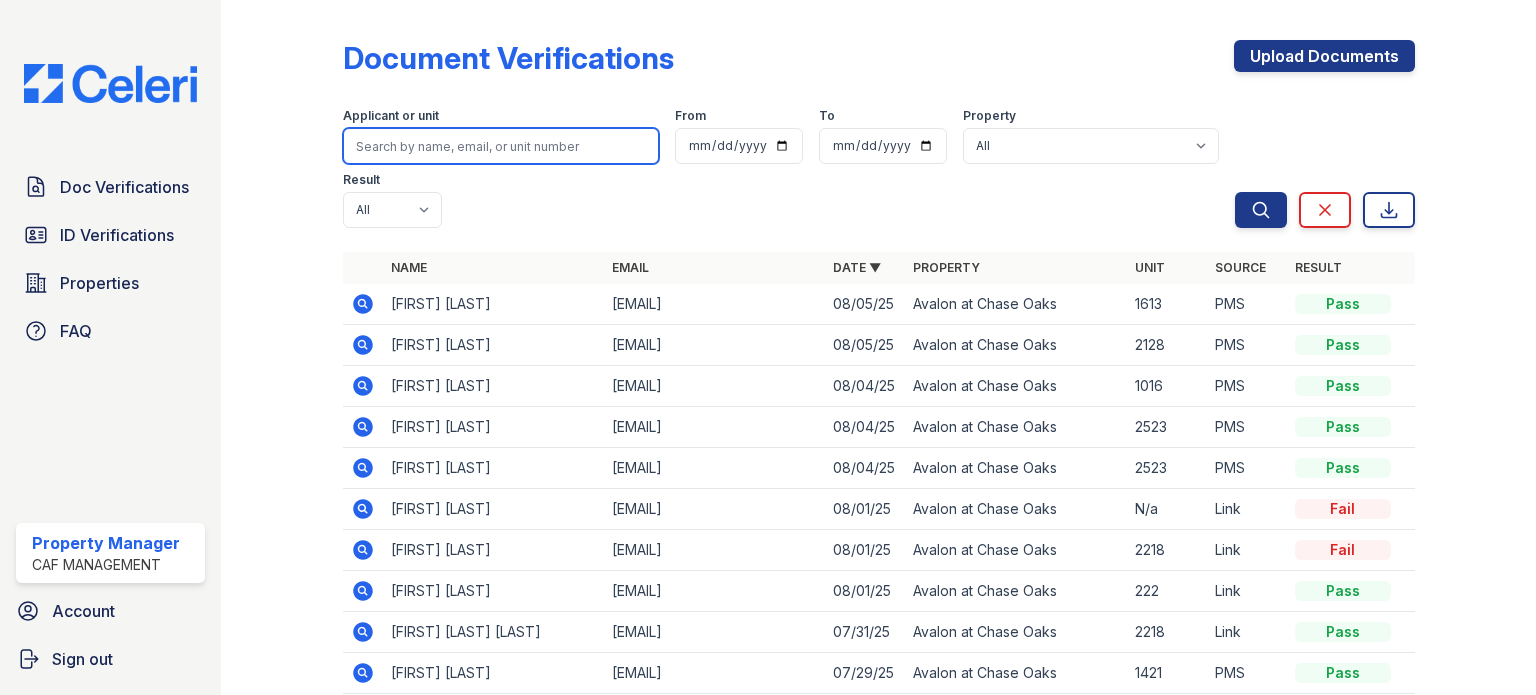 click at bounding box center (501, 146) 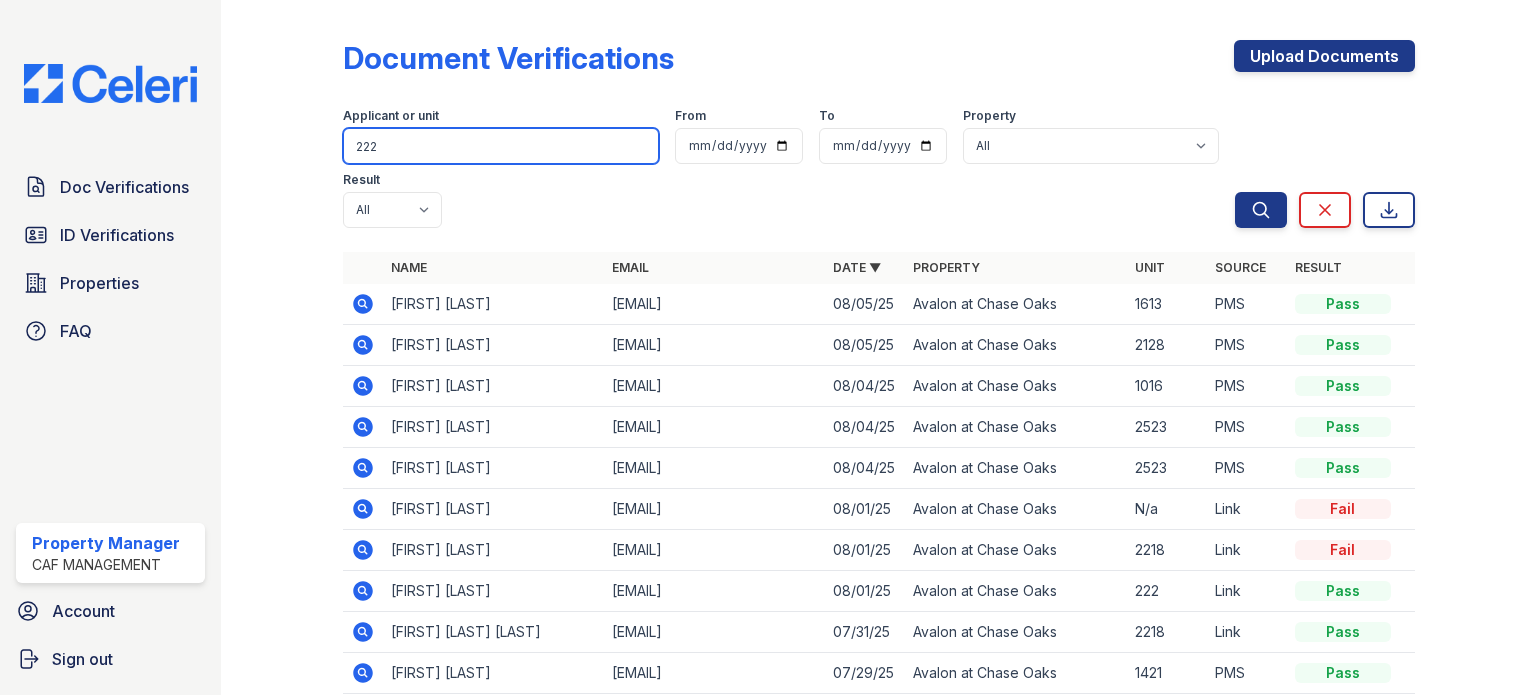 type on "222" 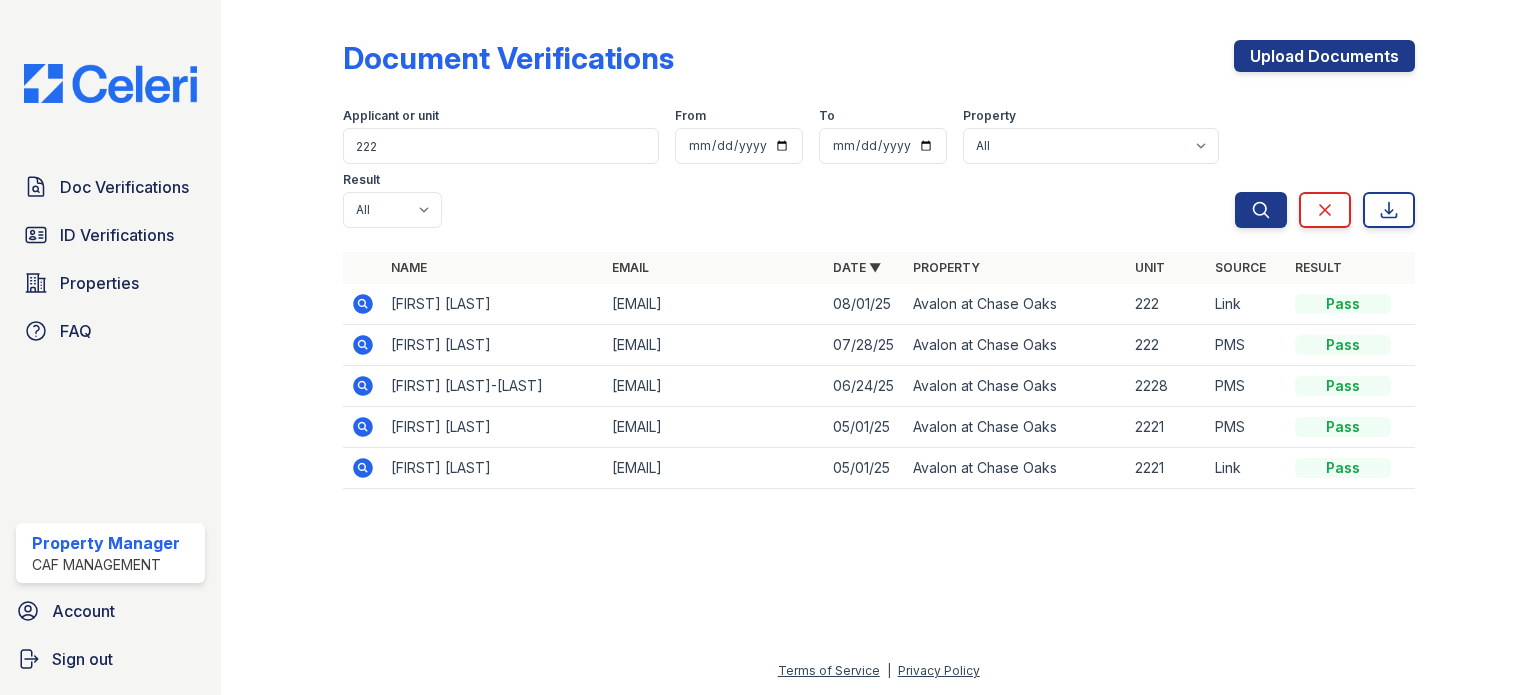 click 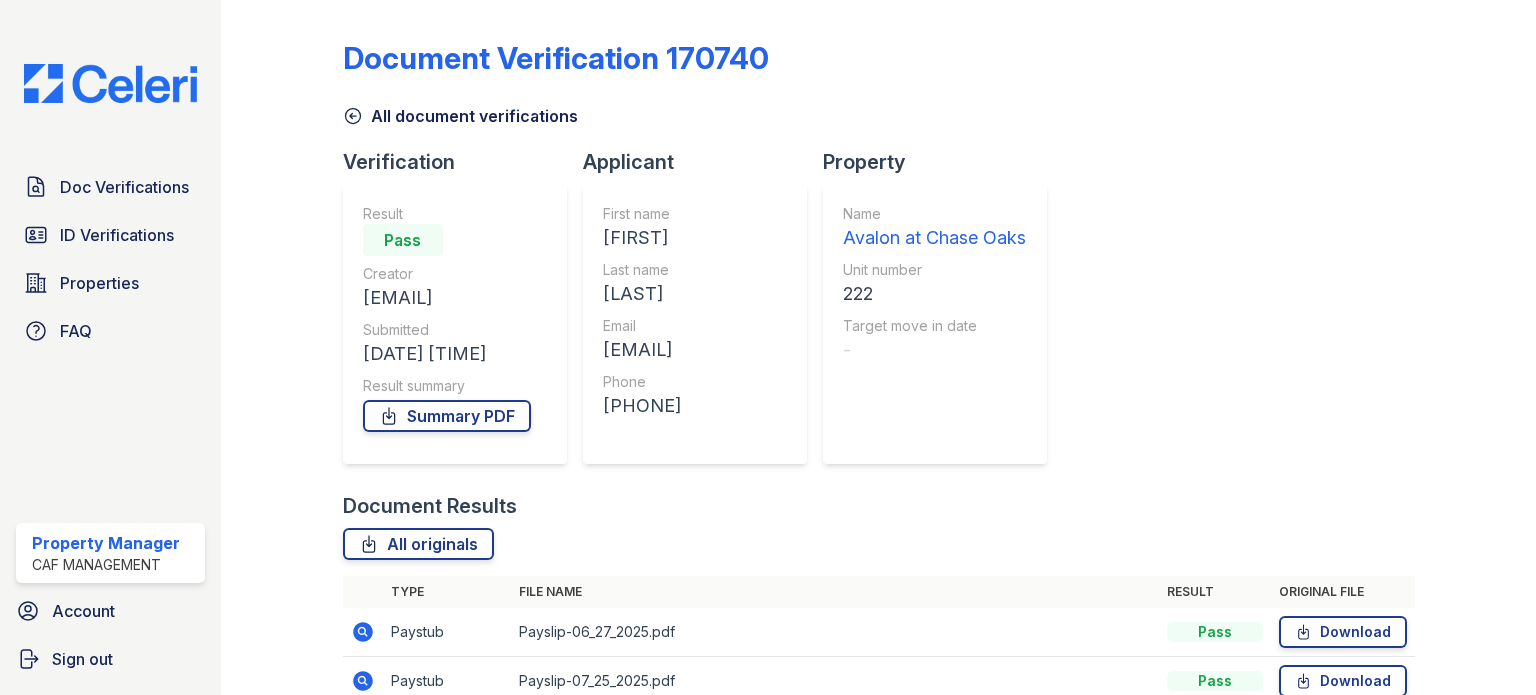 scroll, scrollTop: 0, scrollLeft: 0, axis: both 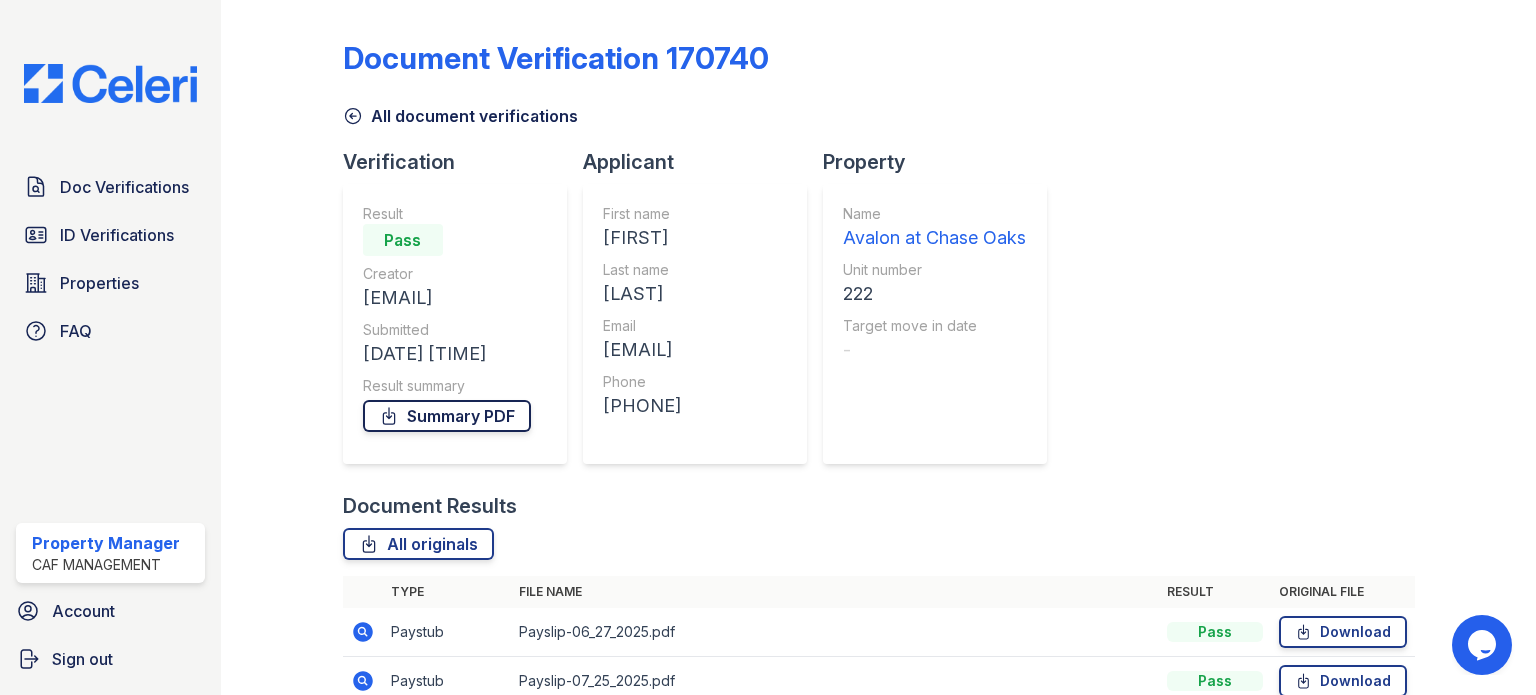 click on "Summary PDF" at bounding box center [447, 416] 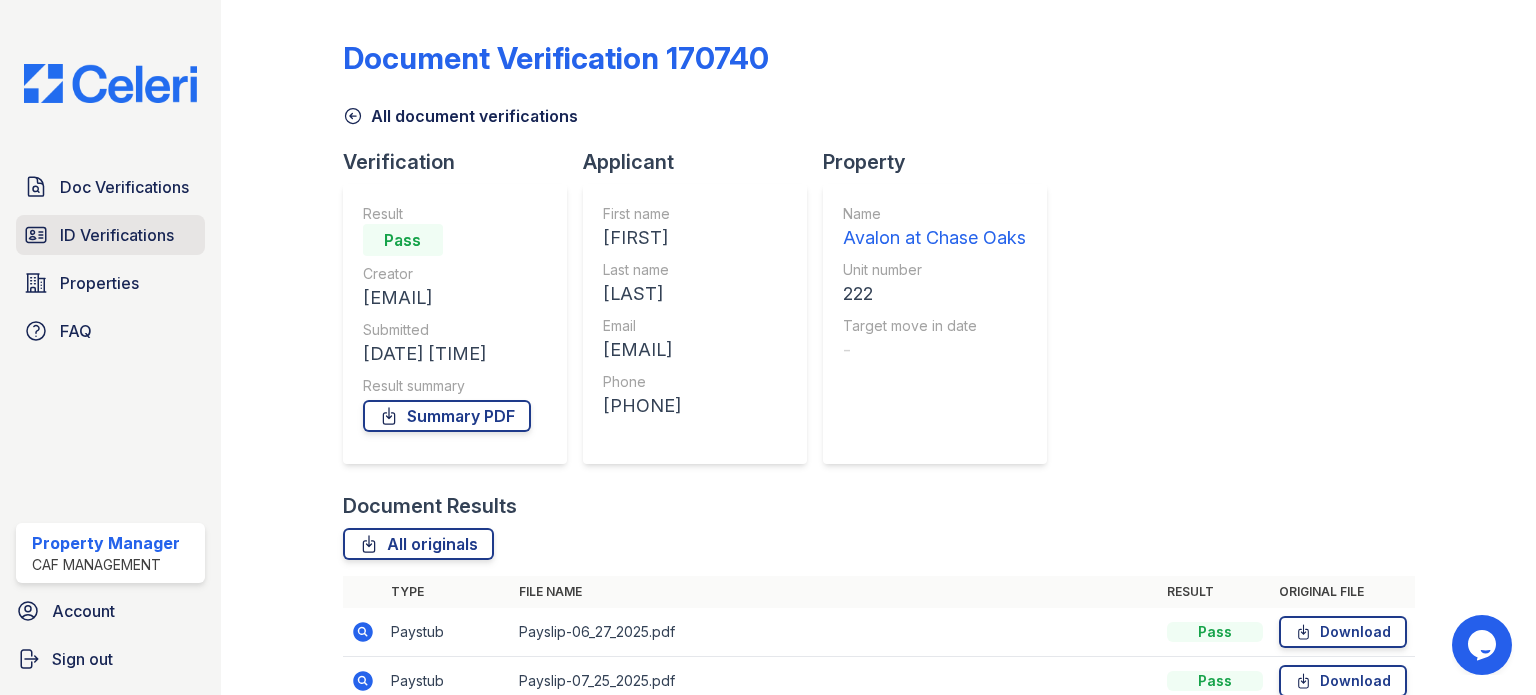 click on "ID Verifications" at bounding box center [110, 235] 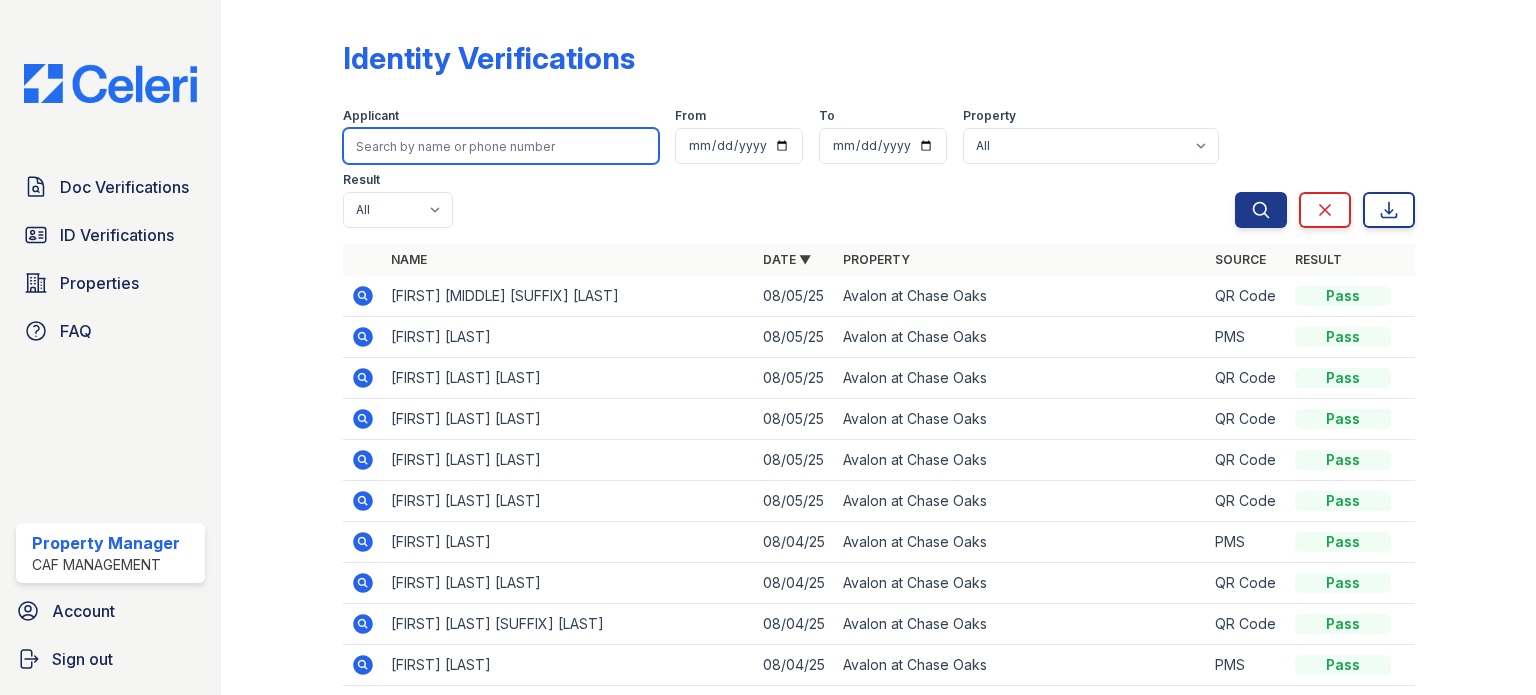 click at bounding box center (501, 146) 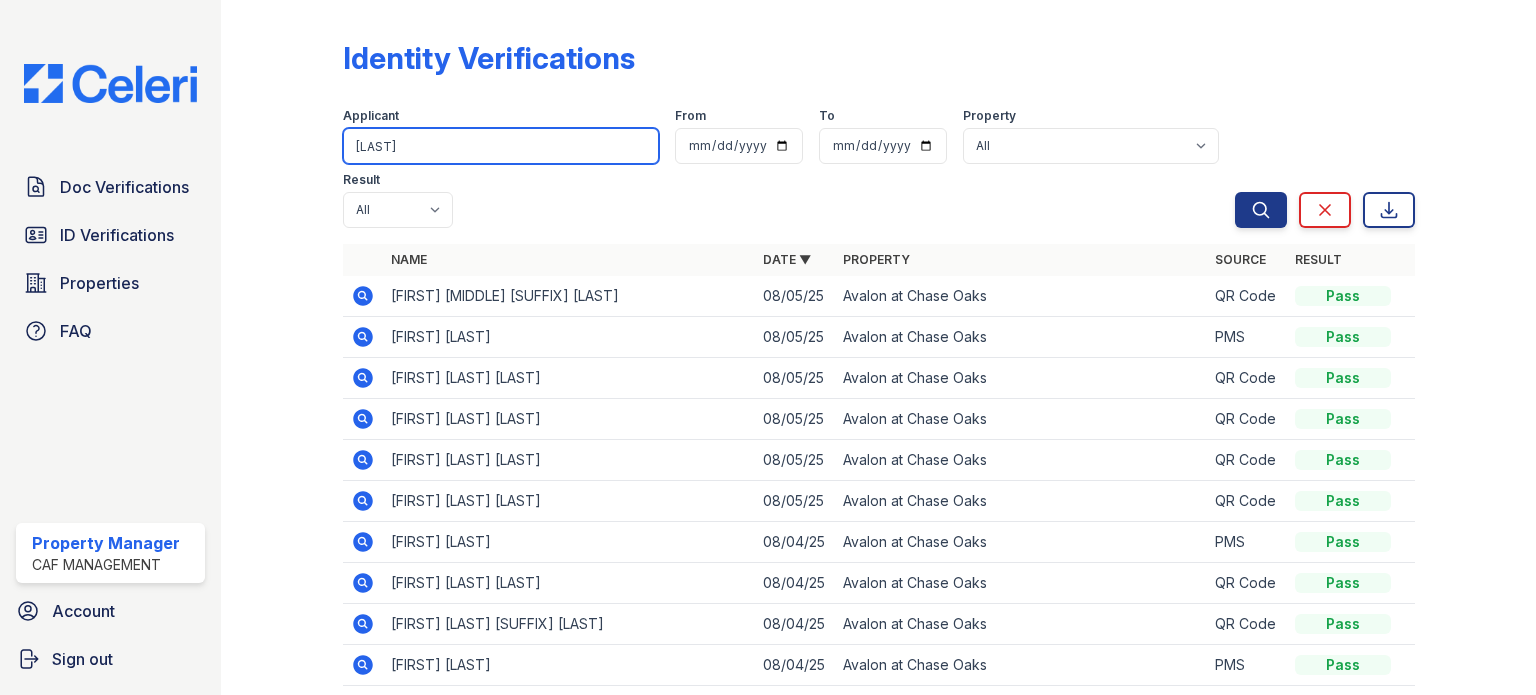 type on "[LAST]" 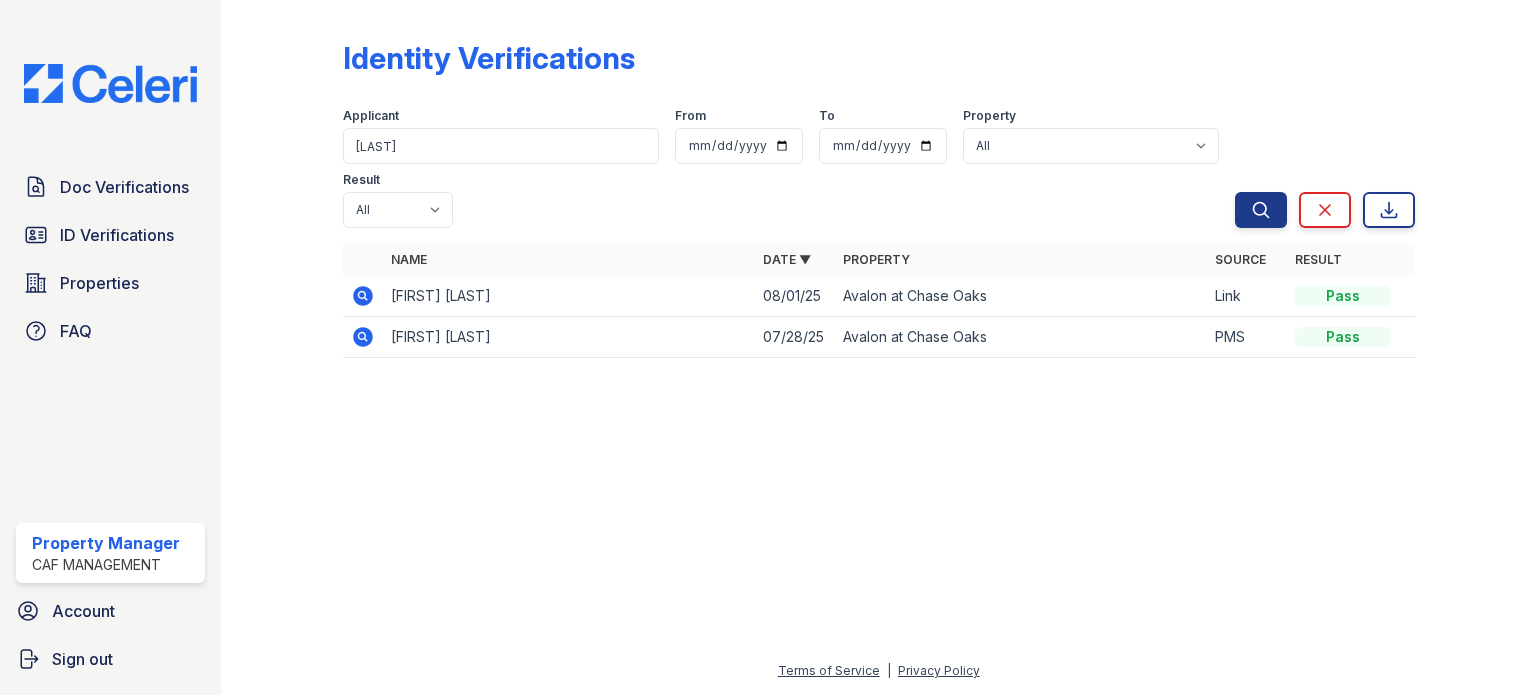 click 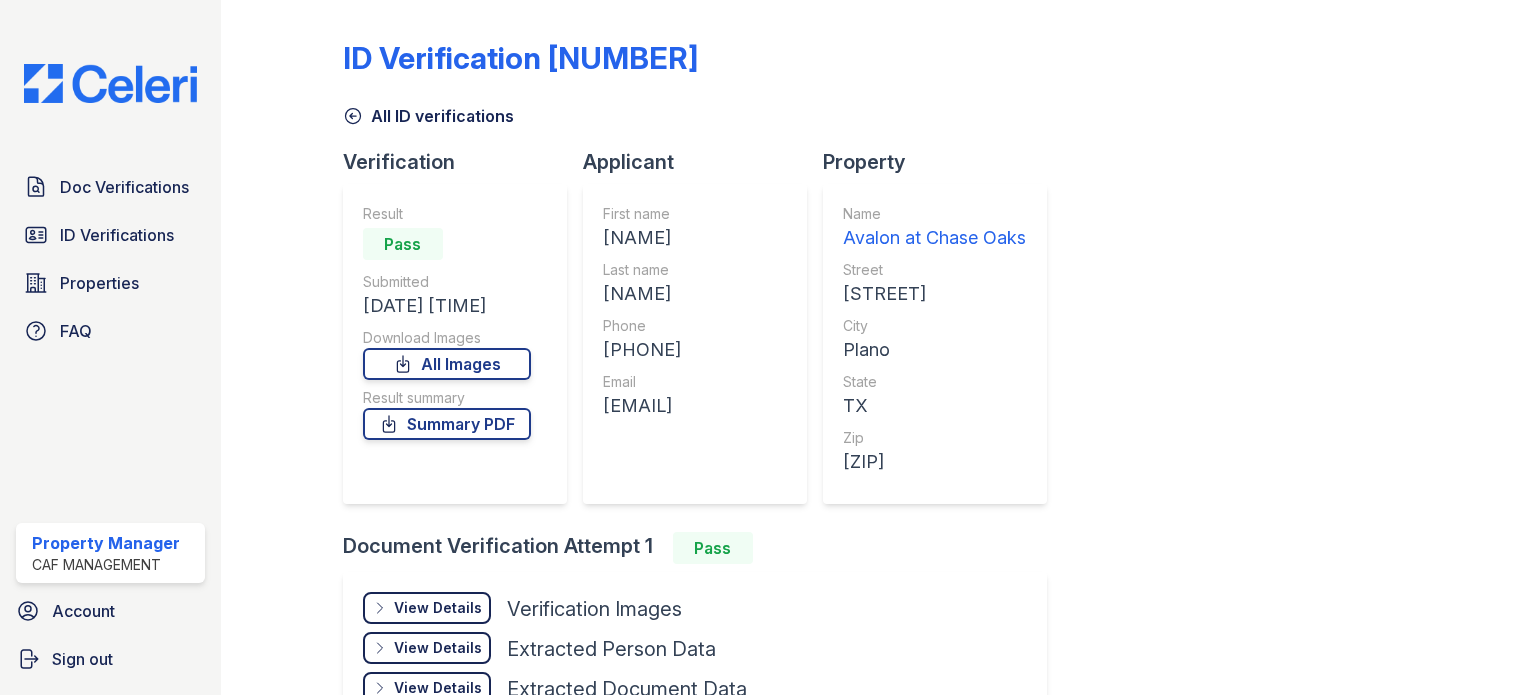 scroll, scrollTop: 0, scrollLeft: 0, axis: both 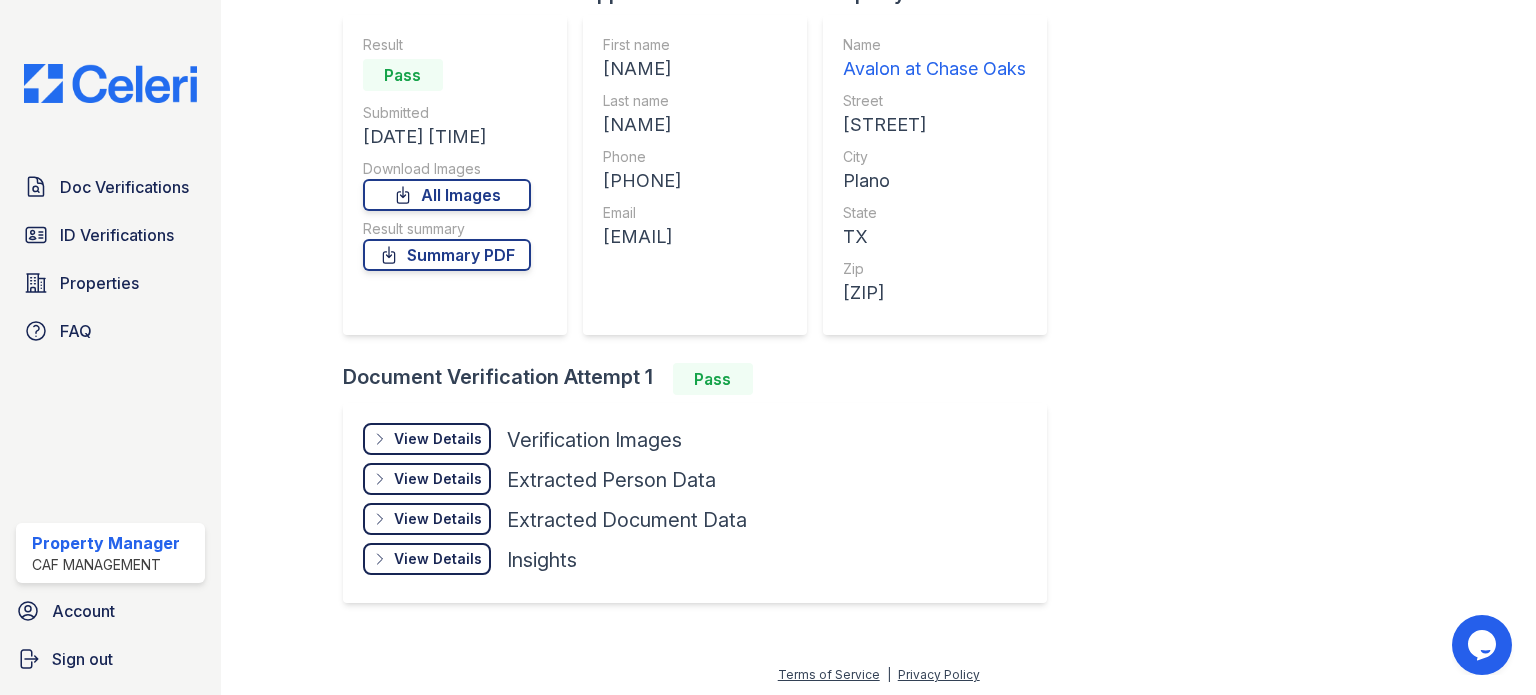 click 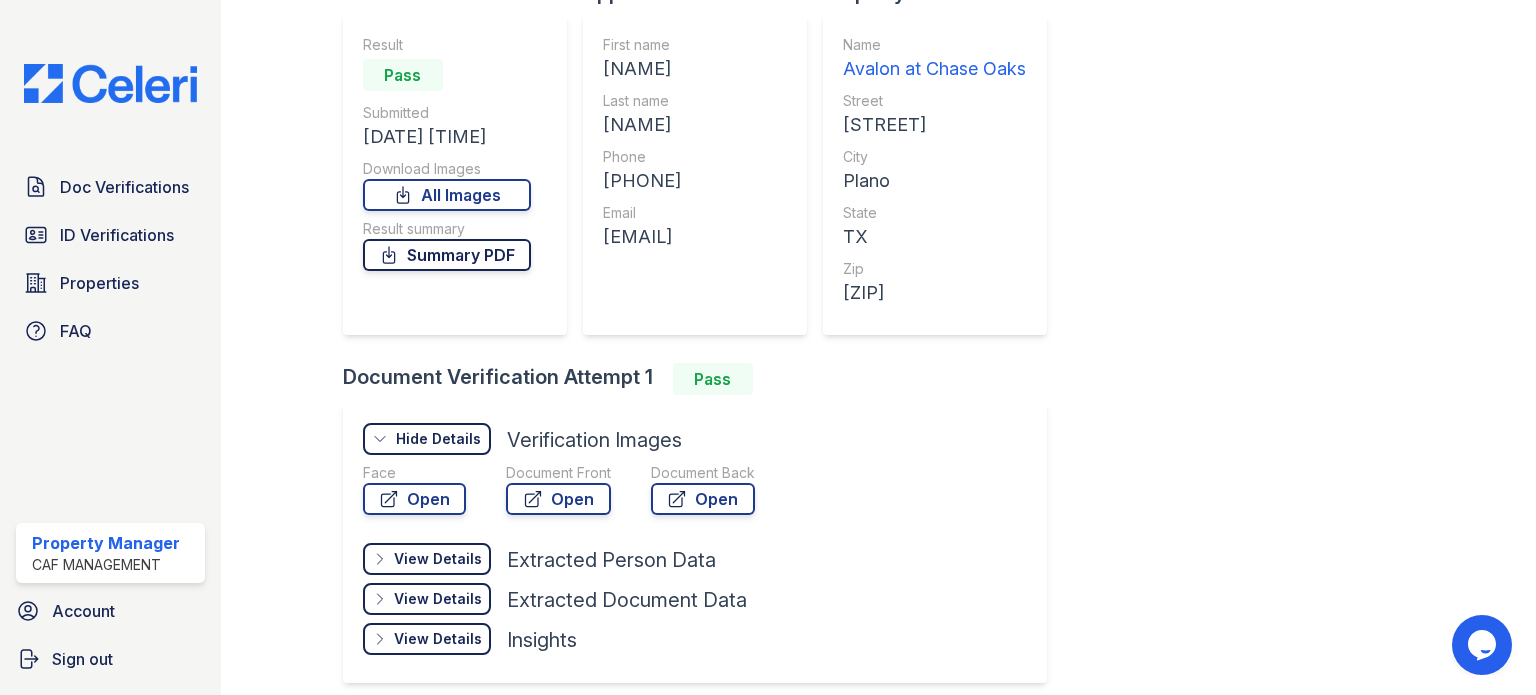 click on "Summary PDF" at bounding box center [447, 255] 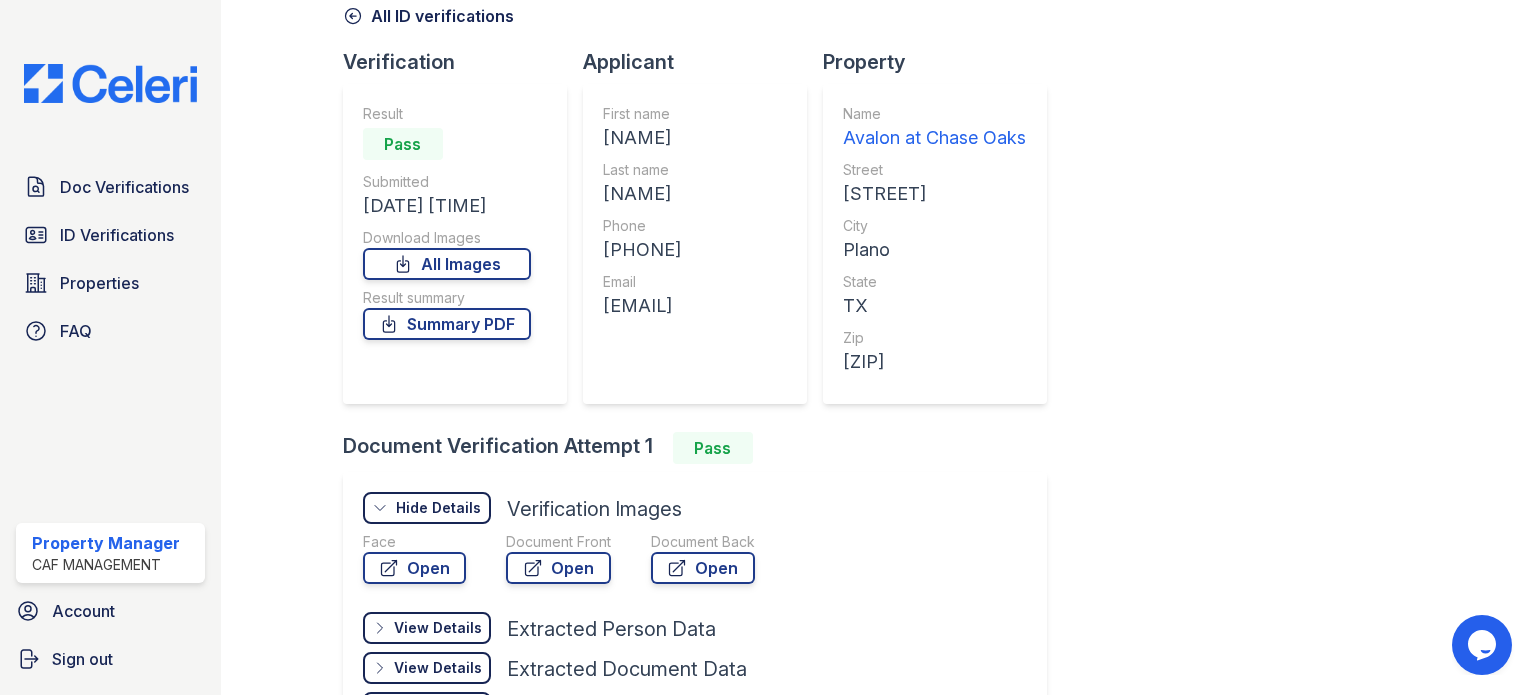 scroll, scrollTop: 0, scrollLeft: 0, axis: both 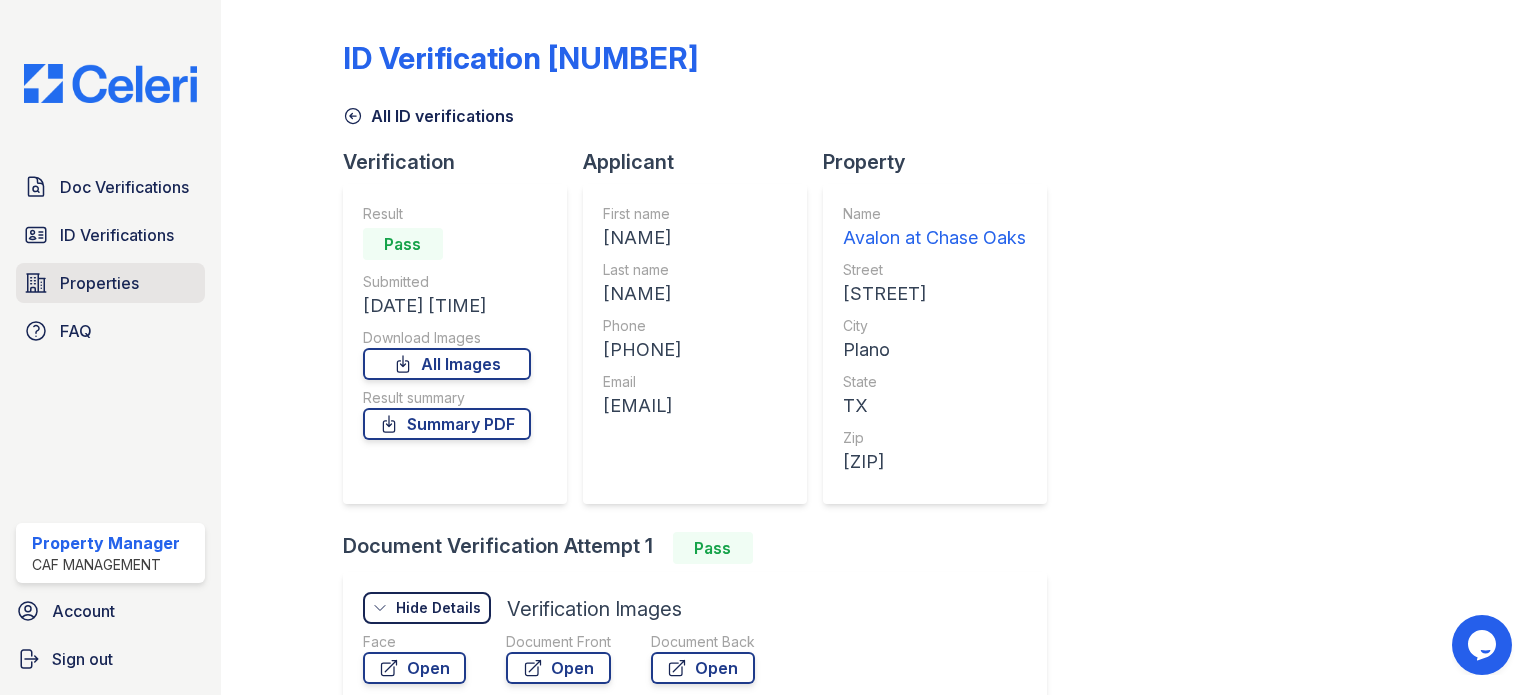 click on "Properties" at bounding box center [99, 283] 